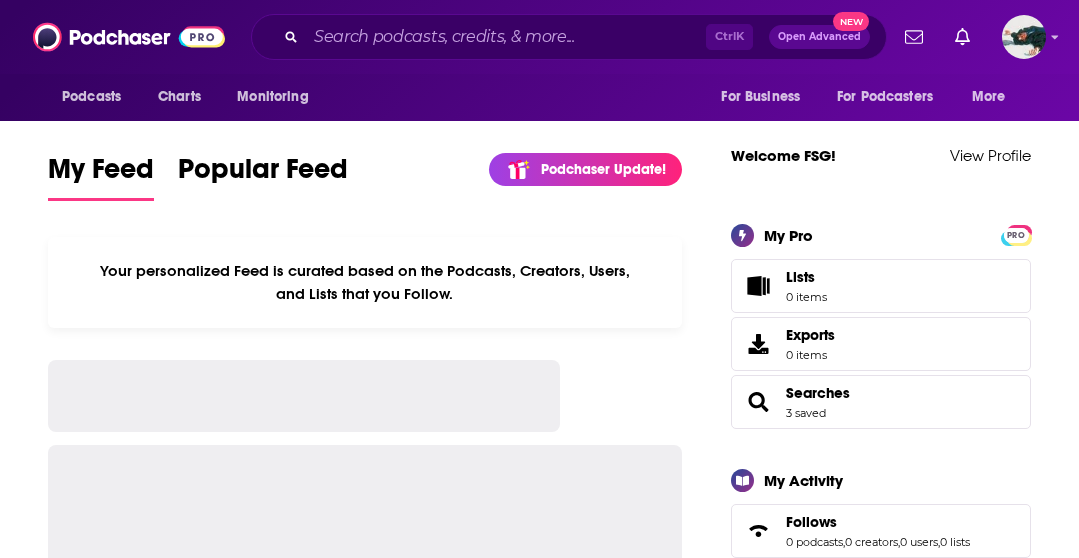 scroll, scrollTop: 0, scrollLeft: 0, axis: both 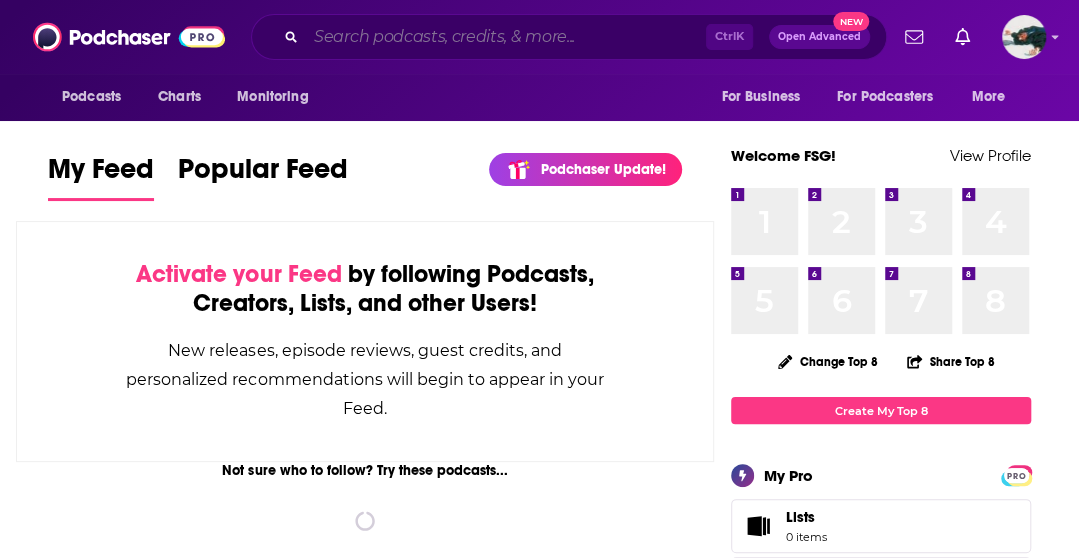 click at bounding box center [506, 37] 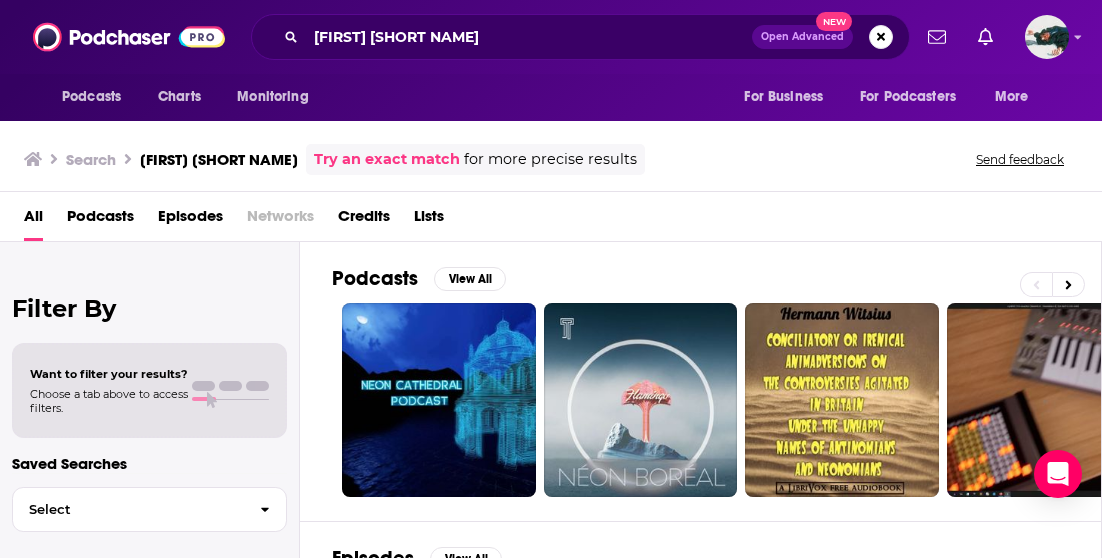 click on "Episodes View All Neon Galactic with [PERSON] 47 [PERSON] - Neon Galactic - Episode 64 Q with [PERSON] 71 [Full episode] Dolly Parton, Neon Dreams, [PERSON] Arts Interview with [PERSON] 2 142. [PERSON]: Neon Artist, and [PERSON]: Curator of Laumeier Sculpture Park Taming Lightning 21 EP 22: [PERSON] aka Neon Dave - Navigating Art and Craft Very Bad Wizards 74 The Fraudulence Paradox ([PERSON]'s "Good Old Neon") Neon Jazz KC Veteran NYC Jazz Saxophonist [PERSON] Plugs Neon Jazz Neon Jazz KC Legendary Jazz Bassist [PERSON] Plugs Neon Jazz Bros Book Club 016: Good Old Neon by [PERSON] The Brothers F Bookcast Good Old Neon by [PERSON]" at bounding box center (701, 704) 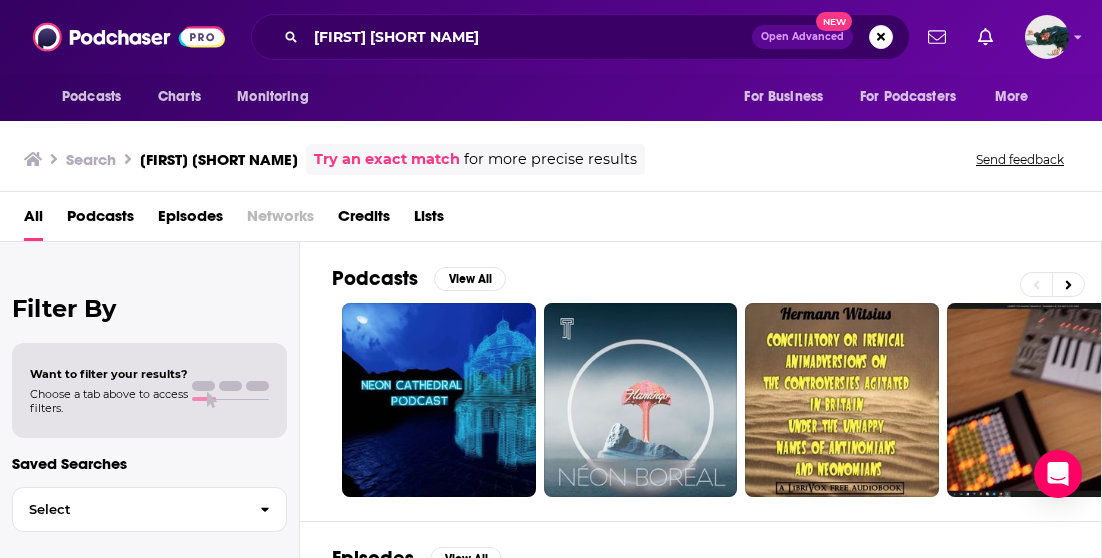 click on "Episodes View All Neon Galactic with [PERSON] 47 [PERSON] - Neon Galactic - Episode 64 Q with [PERSON] 71 [Full episode] Dolly Parton, Neon Dreams, [PERSON] Arts Interview with [PERSON] 2 142. [PERSON]: Neon Artist, and [PERSON]: Curator of Laumeier Sculpture Park Taming Lightning 21 EP 22: [PERSON] aka Neon Dave - Navigating Art and Craft Very Bad Wizards 74 The Fraudulence Paradox ([PERSON]'s "Good Old Neon") Neon Jazz KC Veteran NYC Jazz Saxophonist [PERSON] Plugs Neon Jazz Neon Jazz KC Legendary Jazz Bassist [PERSON] Plugs Neon Jazz Bros Book Club 016: Good Old Neon by [PERSON] The Brothers F Bookcast Good Old Neon by [PERSON]" at bounding box center [701, 704] 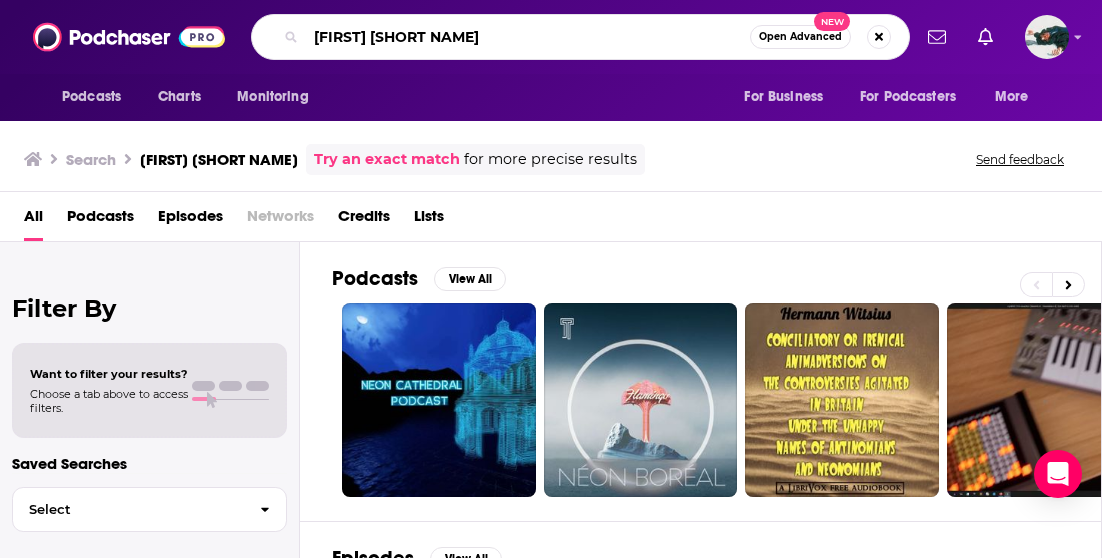 drag, startPoint x: 408, startPoint y: 39, endPoint x: 277, endPoint y: 23, distance: 131.97348 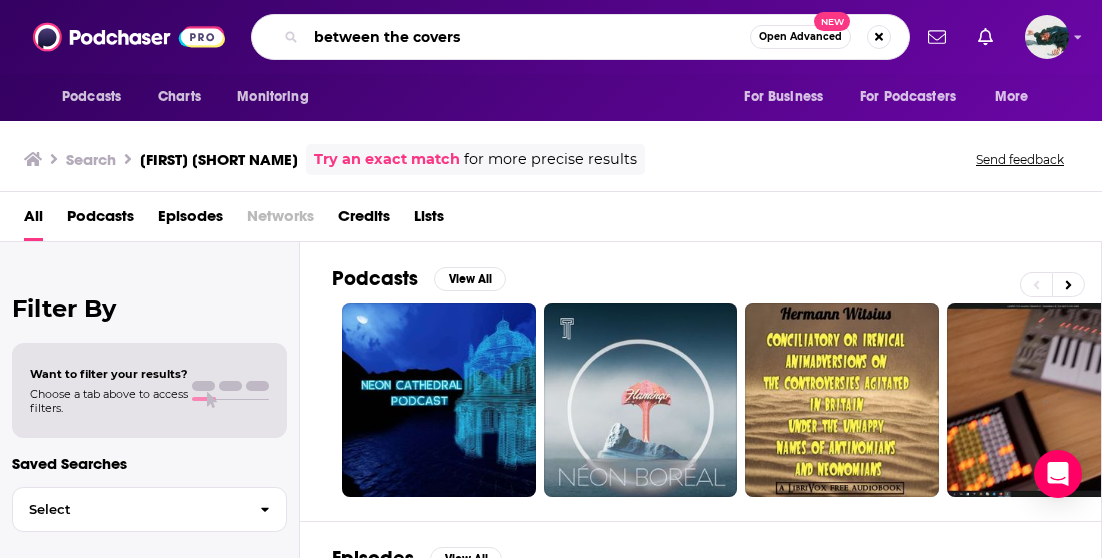 type on "between the covers" 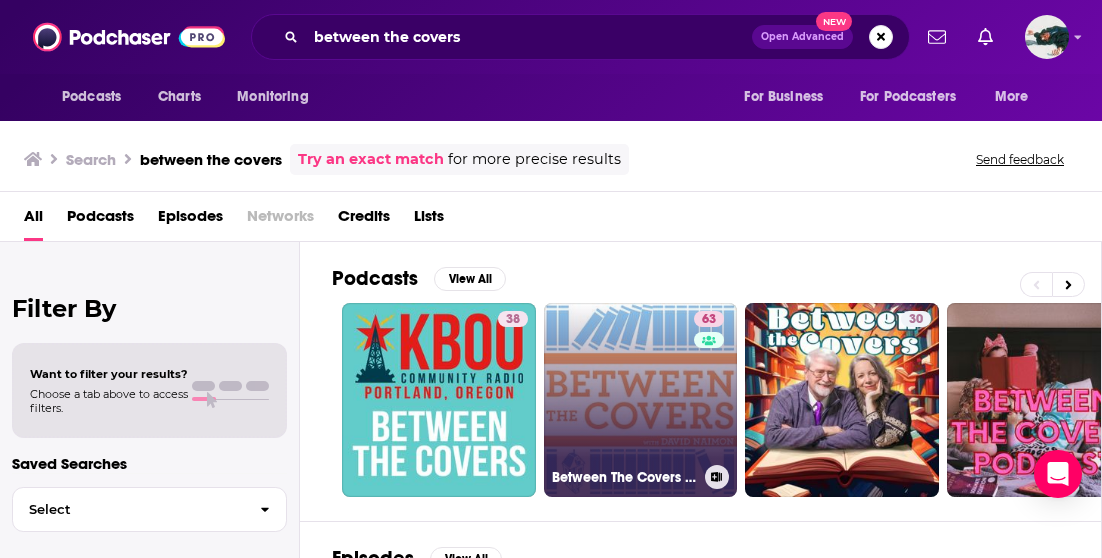 click on "63 Between The Covers : Conversations with Writers in Fiction, Nonfiction & Poetry" at bounding box center (641, 400) 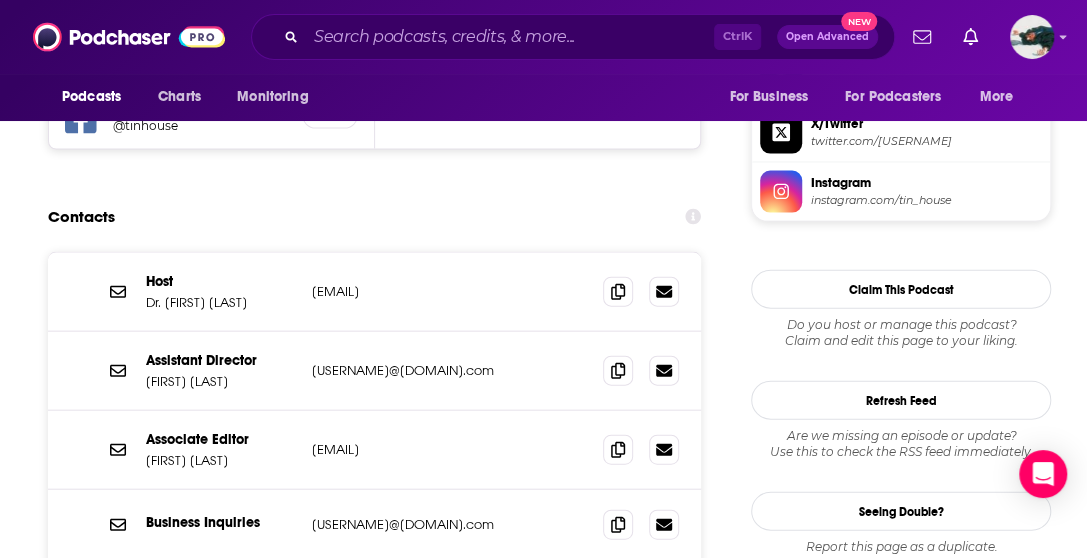 scroll, scrollTop: 1818, scrollLeft: 0, axis: vertical 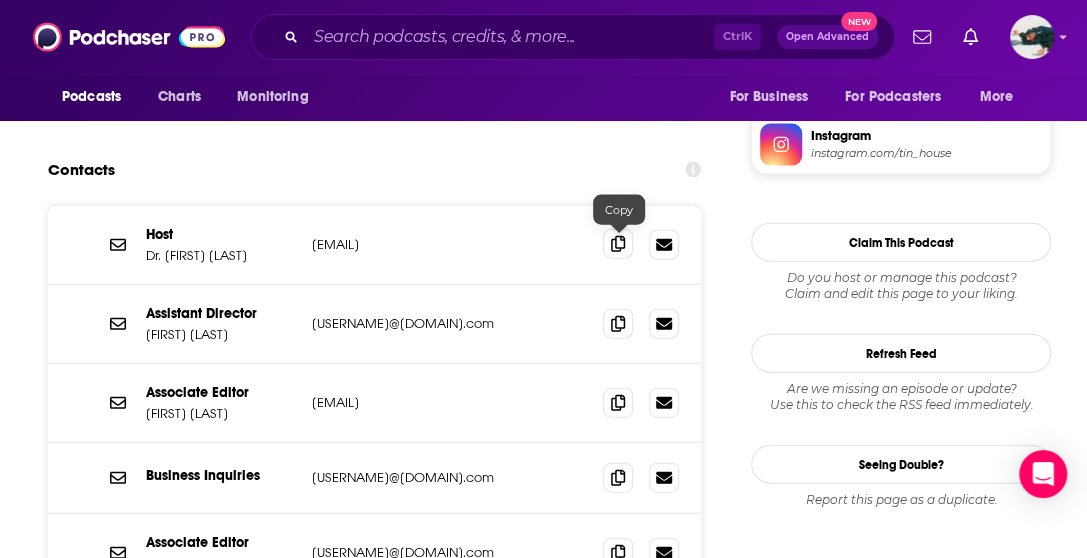 click 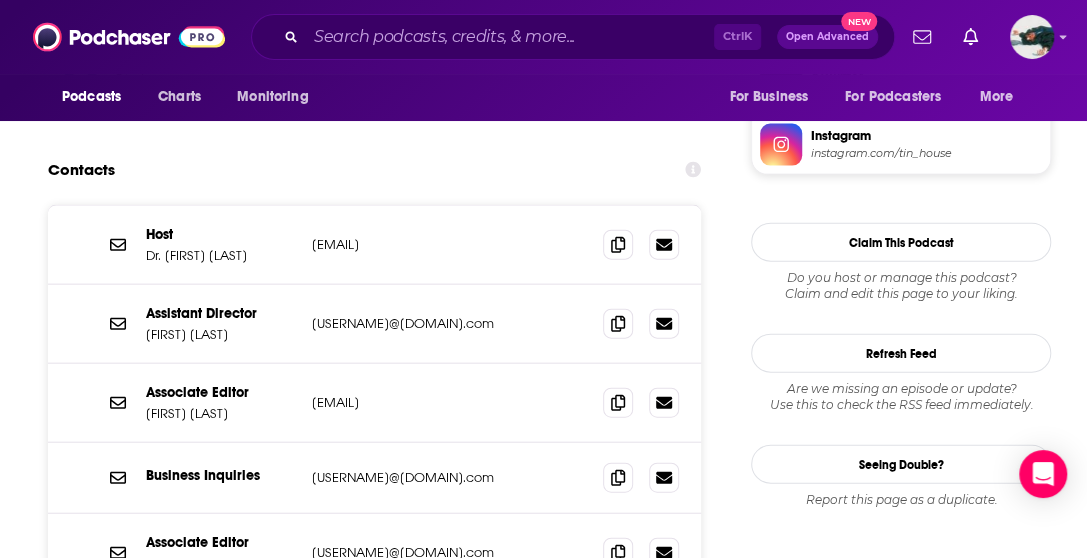 click on "About Insights Episodes 392 Reviews 1 Credits 27 Lists 15 Similar Podcast Insights Reach & Audience Content Social Contacts Charts Sponsors Details Similar Contact Podcast Open Website Reach Power Score™ 63 Total Monthly Listens 23k-34k New Episode Listens 3.1k-5.1k Export One-Sheet Audience Demographics Gender Female Age 38 yo Income $ $ $ $ $ Parental Status Mixed Countries 1 United States 2 United Kingdom 3 Canada 4 Australia 5 India Top Cities New York, NY , Portland, OR , London , Los Angeles, CA , Chicago, IL , San Francisco, CA Interests Literature , Fiction , Books , Nonfiction , Suspence/Thriller , Crime/Mystery Jobs Authors/Writers , Editors , Directors , Professors , Journalists/Reporters , Marketing Coordinators Ethnicities White / Caucasian , Hispanic , African American , Asian Show More Content Political Skew Neutral/Mixed Socials X/Twitter @[USERNAME] 100k Instagram @[USERNAME] 74k Facebook @[USERNAME] 60k Contacts Host Dr. [FIRST] [LAST] [USERNAME]@[DOMAIN].com [USERNAME]@[DOMAIN].com Nanci [LAST]" at bounding box center (383, 2990) 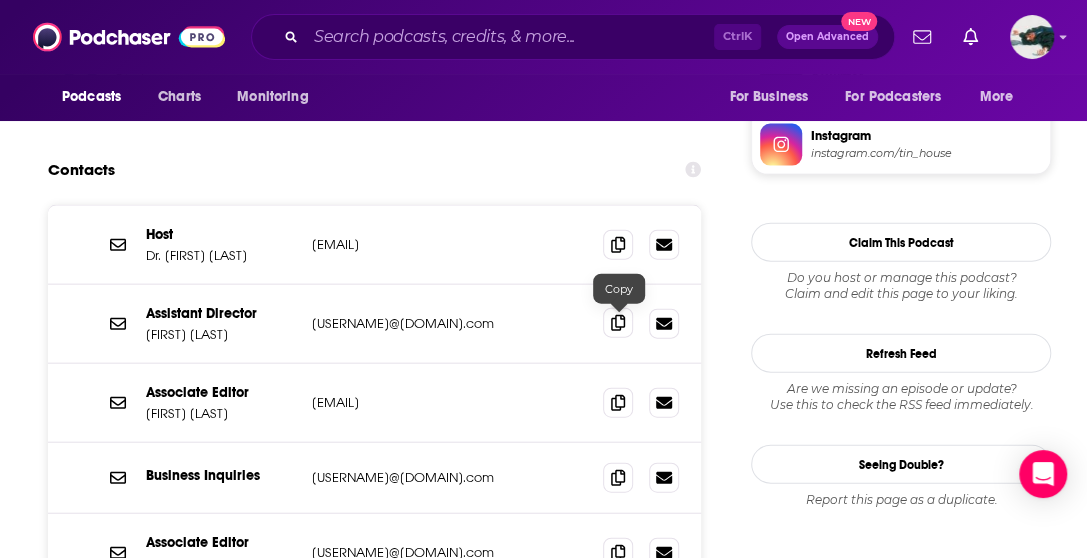 click 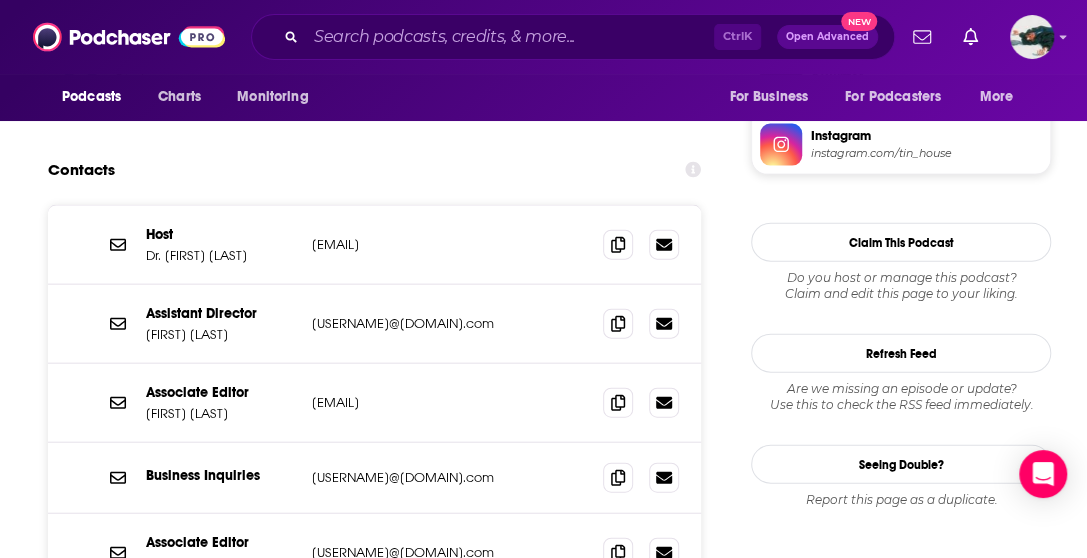 click on "About Insights Episodes 392 Reviews 1 Credits 27 Lists 15 Similar Podcast Insights Reach & Audience Content Social Contacts Charts Sponsors Details Similar Contact Podcast Open Website Reach Power Score™ 63 Total Monthly Listens 23k-34k New Episode Listens 3.1k-5.1k Export One-Sheet Audience Demographics Gender Female Age 38 yo Income $ $ $ $ $ Parental Status Mixed Countries 1 United States 2 United Kingdom 3 Canada 4 Australia 5 India Top Cities New York, NY , Portland, OR , London , Los Angeles, CA , Chicago, IL , San Francisco, CA Interests Literature , Fiction , Books , Nonfiction , Suspence/Thriller , Crime/Mystery Jobs Authors/Writers , Editors , Directors , Professors , Journalists/Reporters , Marketing Coordinators Ethnicities White / Caucasian , Hispanic , African American , Asian Show More Content Political Skew Neutral/Mixed Socials X/Twitter @[USERNAME] 100k Instagram @[USERNAME] 74k Facebook @[USERNAME] 60k Contacts Host Dr. [FIRST] [LAST] [USERNAME]@[DOMAIN].com [USERNAME]@[DOMAIN].com Nanci [LAST]" at bounding box center (383, 2990) 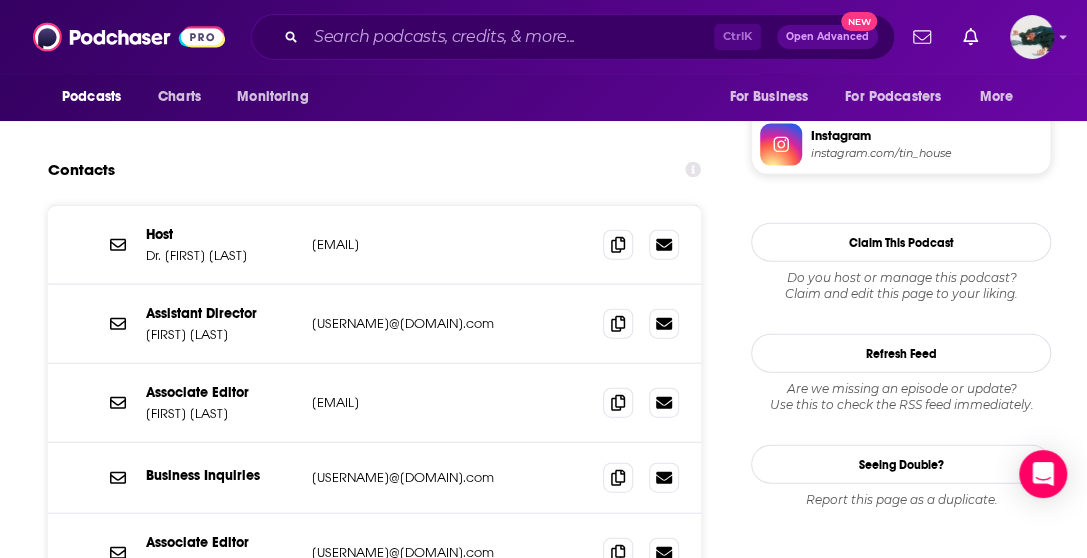 drag, startPoint x: 264, startPoint y: 331, endPoint x: 191, endPoint y: 335, distance: 73.109505 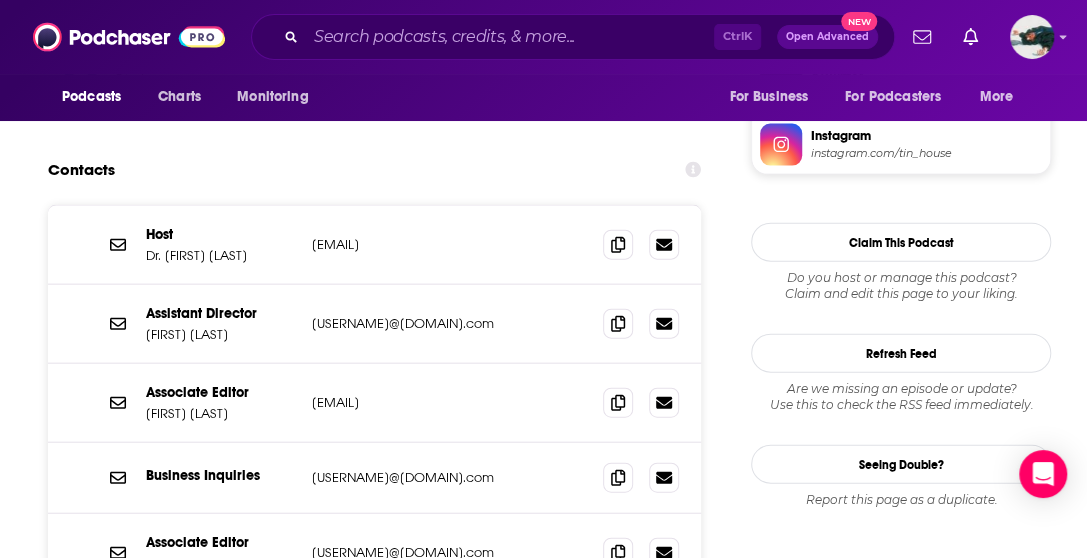 click on "[FIRST] [LAST]" at bounding box center (221, 334) 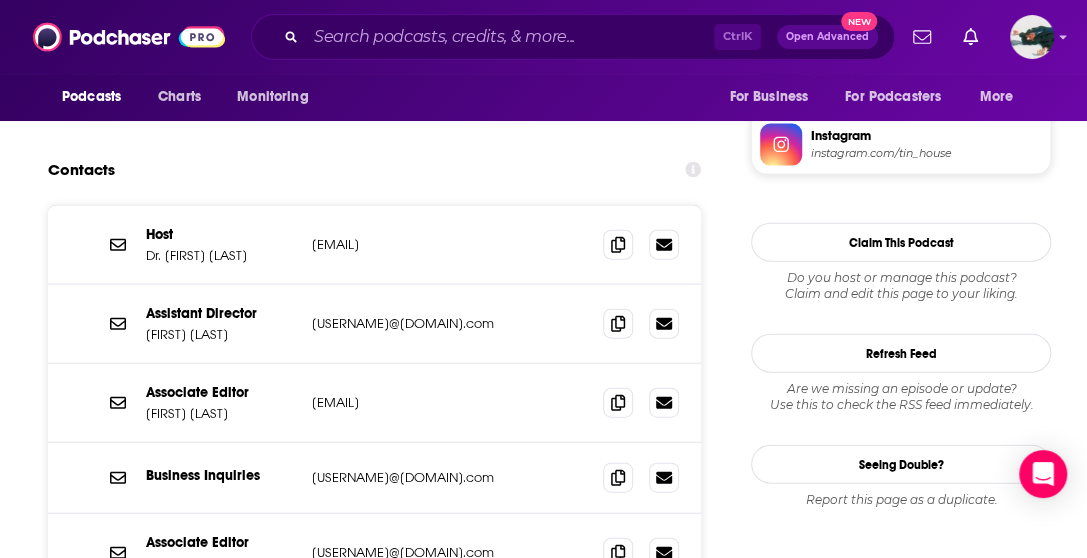 copy on "[LAST]" 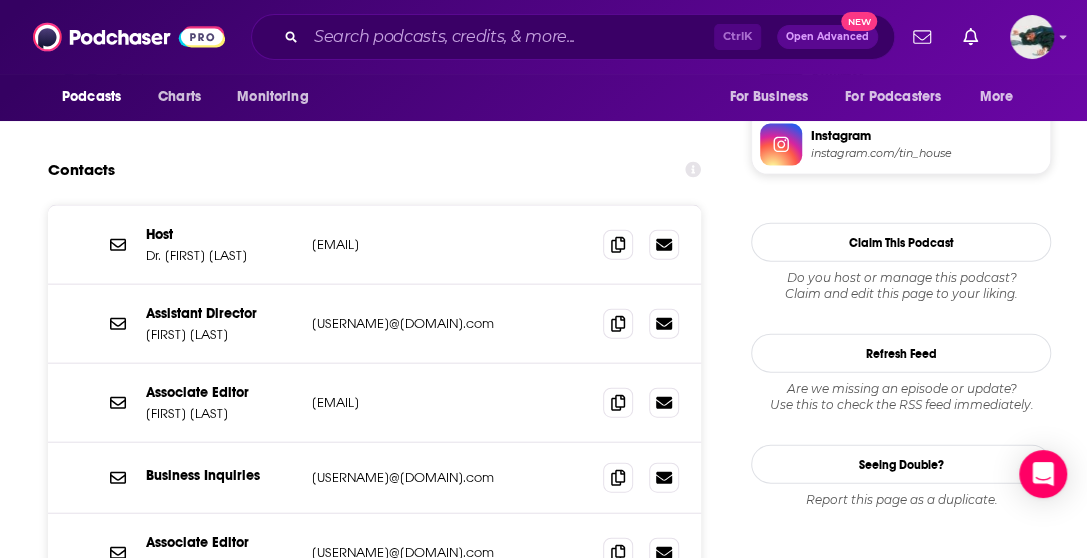 click on "Report this page as a duplicate." at bounding box center (901, 500) 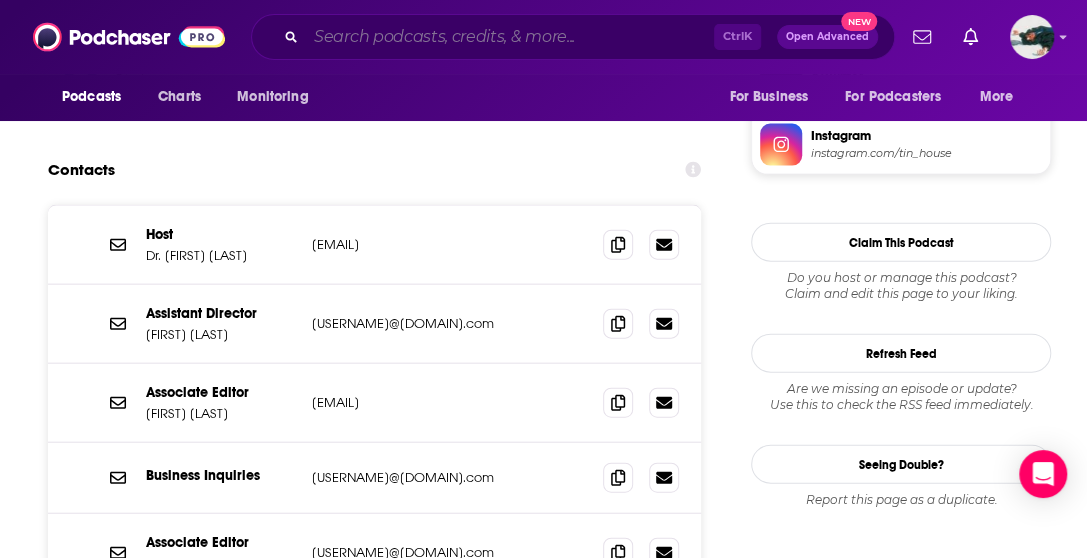 click at bounding box center (510, 37) 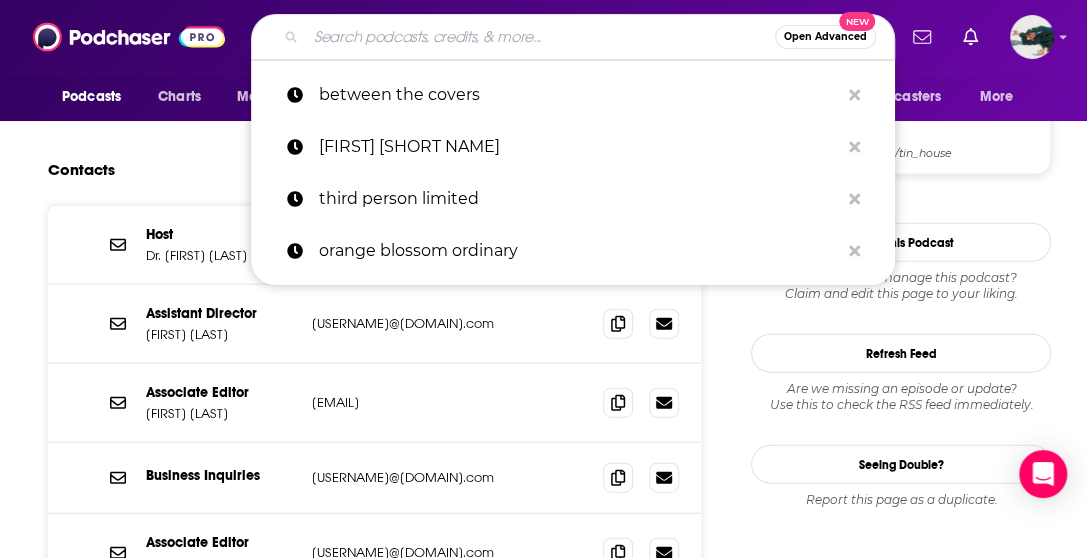 paste on "READING THE ROOM podcast" 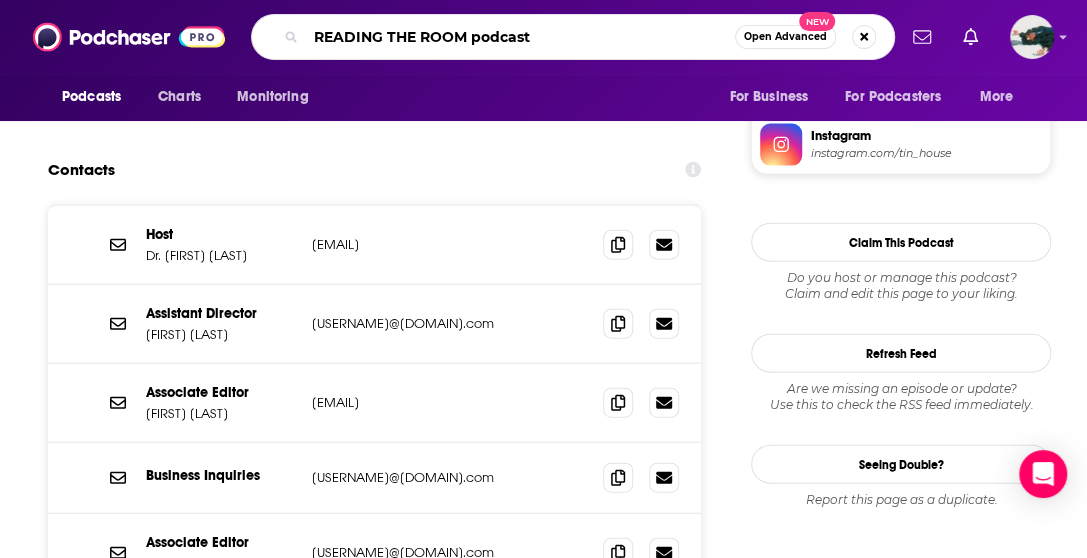 drag, startPoint x: 465, startPoint y: 36, endPoint x: 589, endPoint y: 38, distance: 124.01613 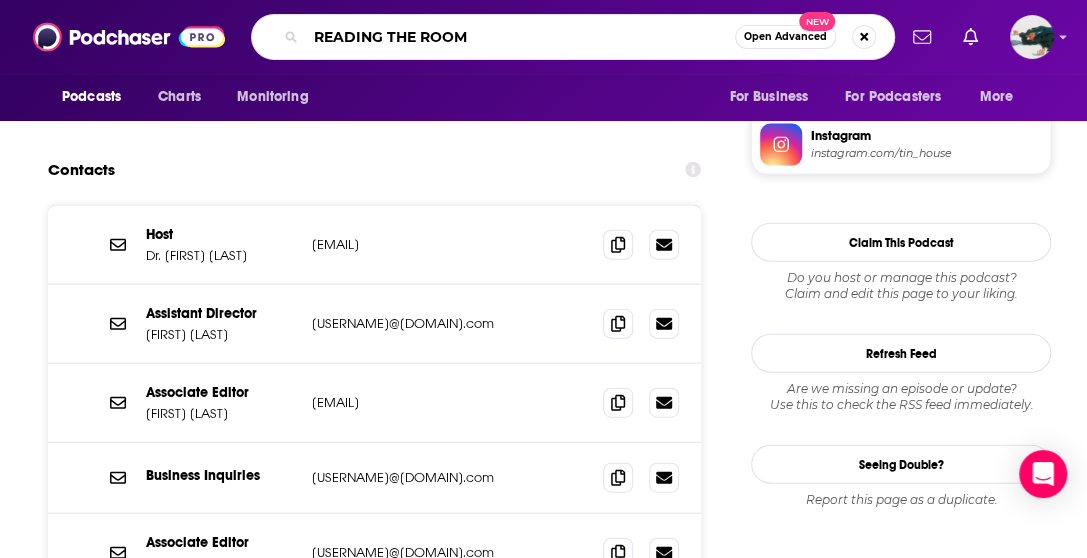 type on "READING THE ROOM" 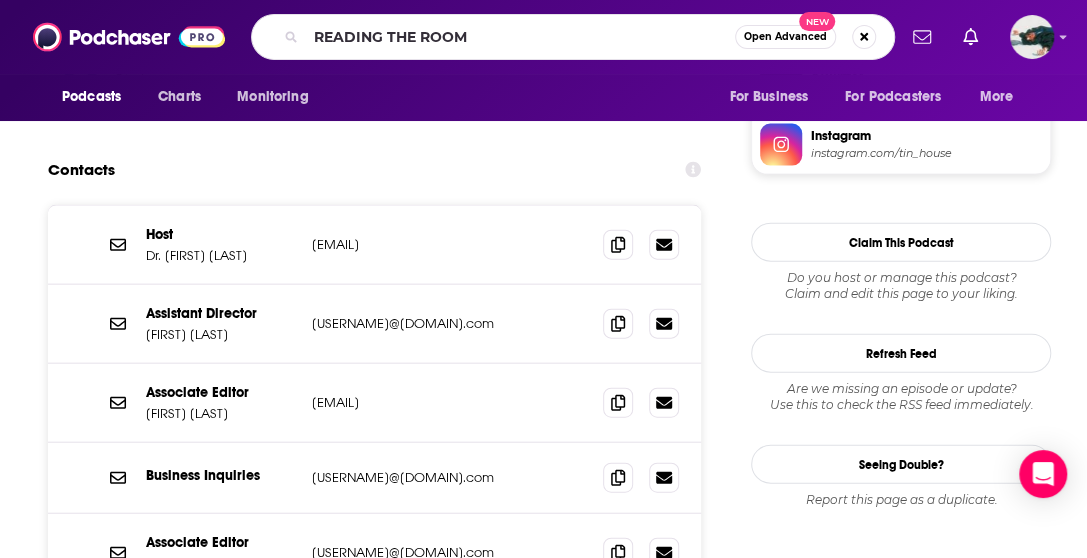click on "Contacts" at bounding box center [374, 170] 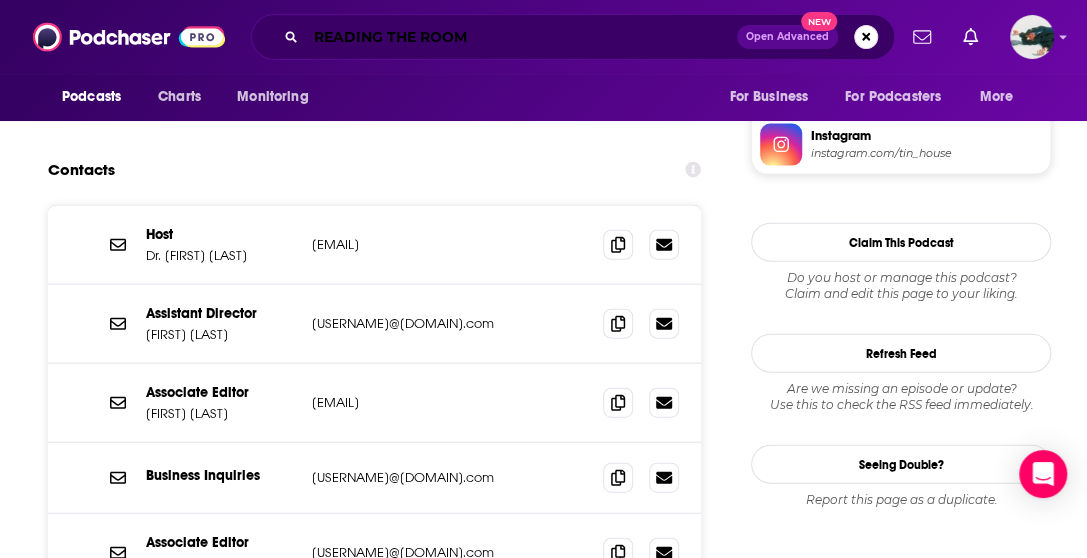 click on "READING THE ROOM" at bounding box center [521, 37] 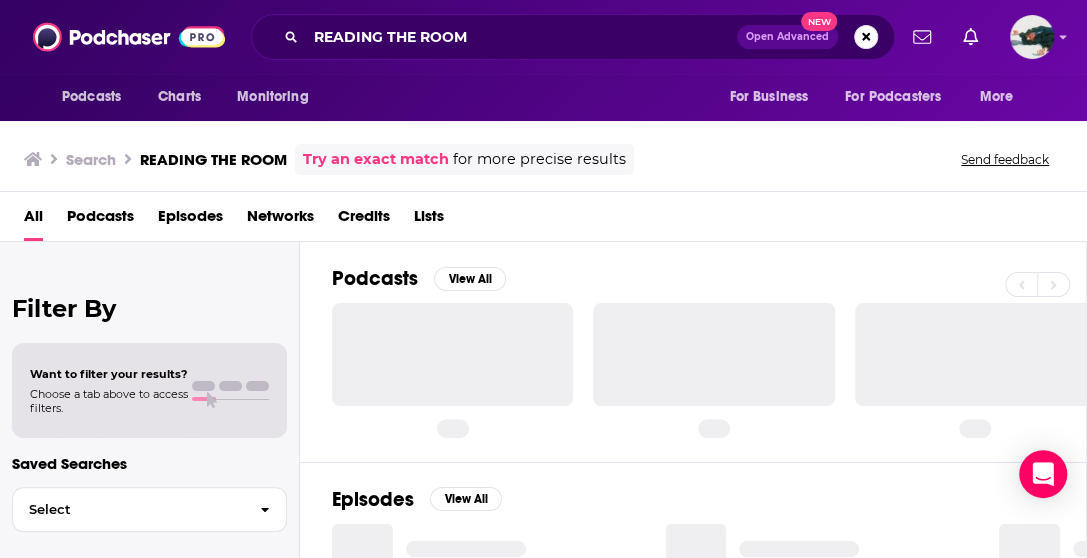 scroll, scrollTop: 0, scrollLeft: 0, axis: both 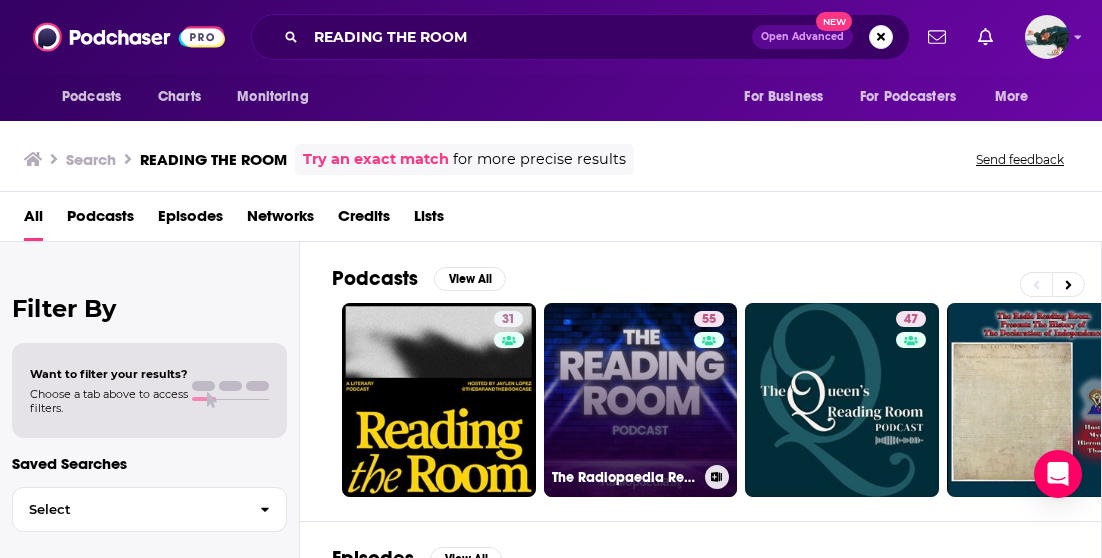 click on "55 The Radiopaedia Reading Room Podcast" at bounding box center (641, 400) 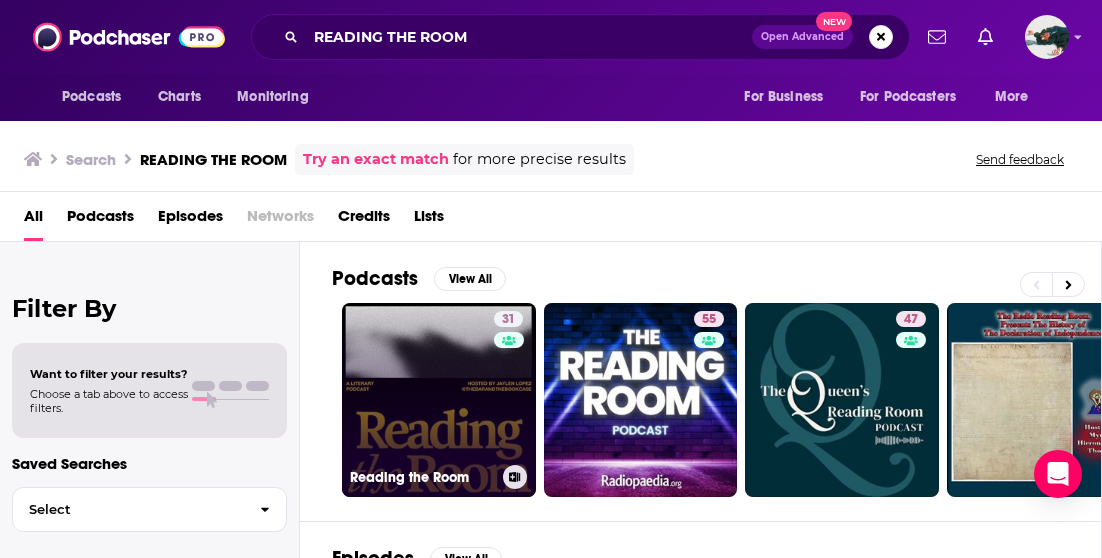click on "31 Reading the Room" at bounding box center [439, 400] 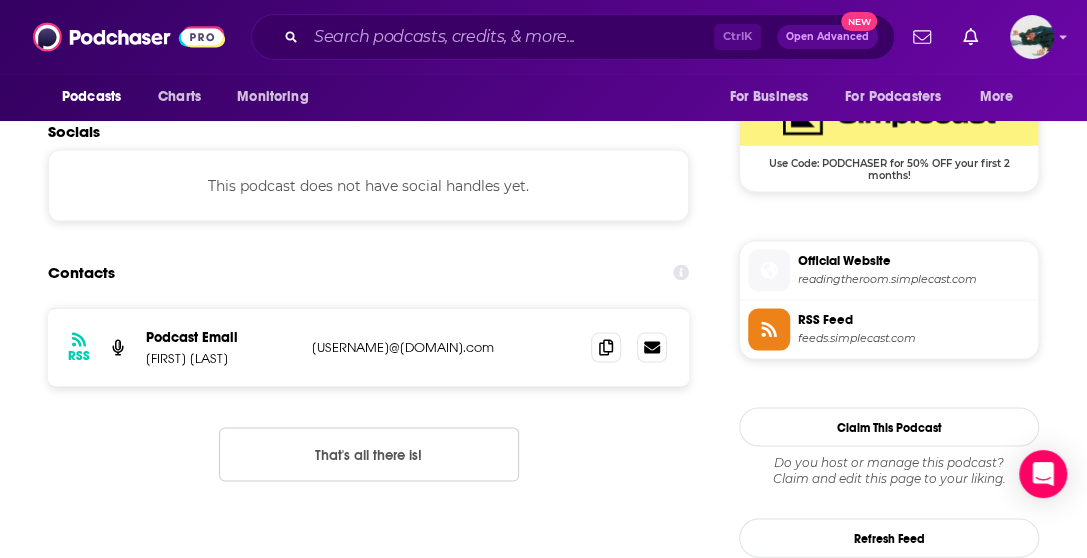 scroll, scrollTop: 1560, scrollLeft: 0, axis: vertical 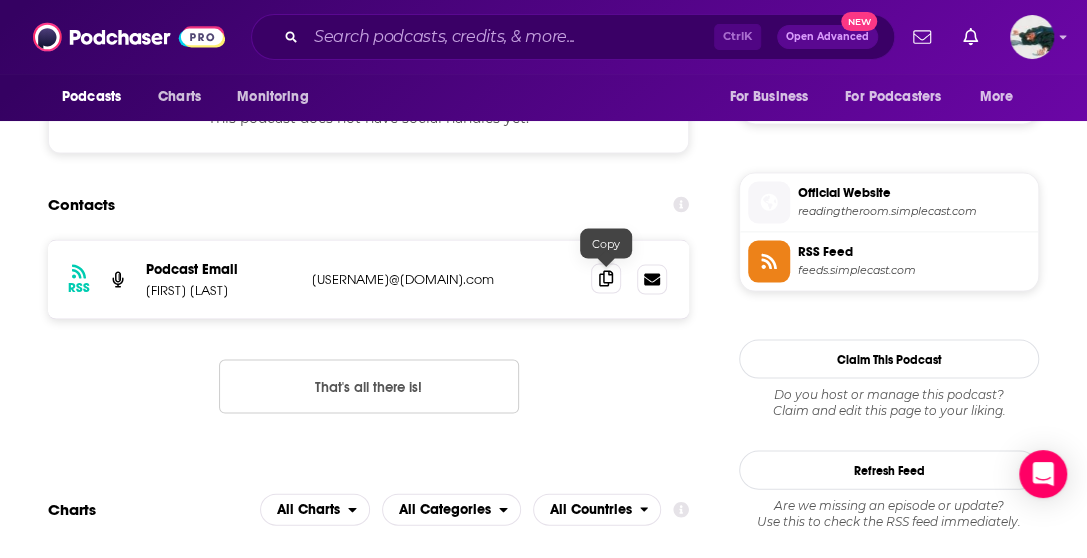 click 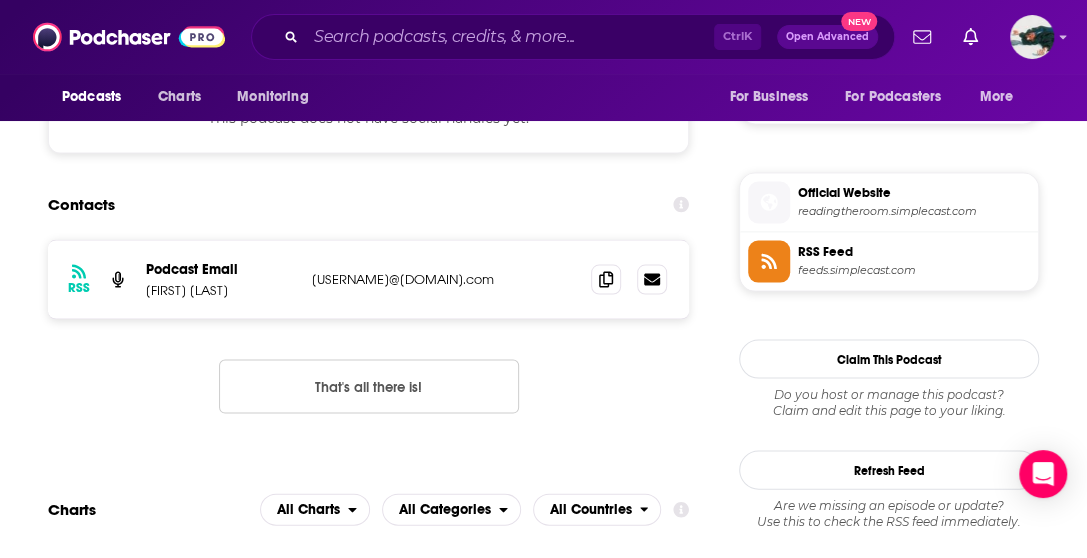click on "Podcast may be on a hiatus or finished Reach Power Score™ 31 Total Monthly Listens Under 1.2k New Episode Listens Under 1k Export One-Sheet Audience Demographics Gender Female Age 28 yo Parental Status Mixed Countries 1 United States 2 United Kingdom 3 Canada 4 Australia Education Level Mostly Higher Education Content Political Skew Neutral/Mixed Socials This podcast does not have social handles yet. Contacts RSS Podcast Email [FIRST] [LAST] [USERNAME]@[DOMAIN].com thebarandthebookcase@gmail.com That's all there is! Charts All Charts All Categories All Countries 81 Books Ireland Apple Show History 85 Books Uruguay Apple Show History 148 Books Jordan Apple Show History 190 Arts Uruguay Apple Show History Recent Sponsors of Reading the Room Beta Add to We do not have sponsor history for this podcast yet or there are no sponsors. Podcast Details Podcast Status Idle Release Period Weekly Explicit Yes First Episode Jul 5th, 2022 Latest Episode Feb 6th, 2024 Episode Length 41 minutes Language 3" at bounding box center (368, 3836) 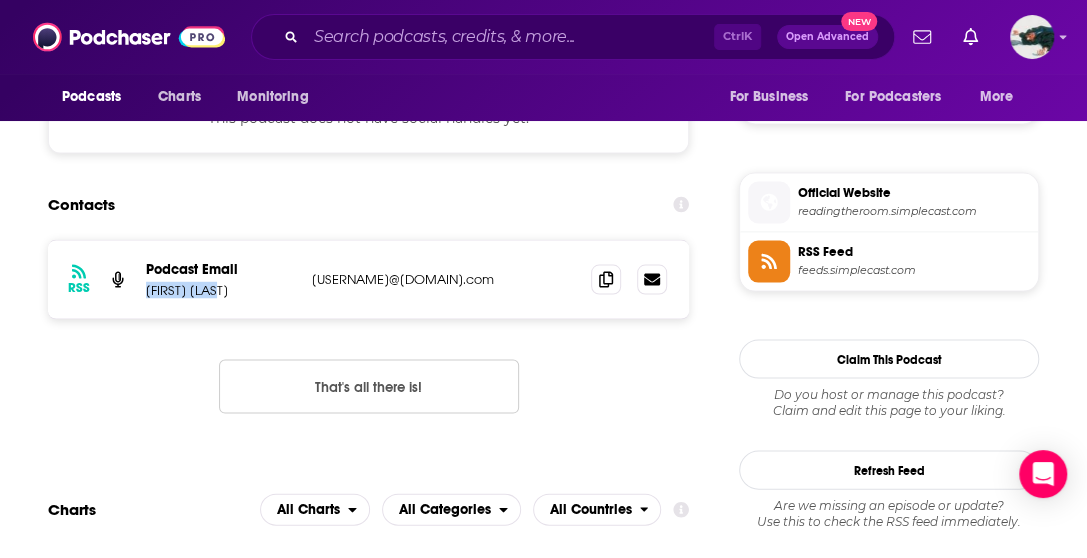 drag, startPoint x: 242, startPoint y: 283, endPoint x: 140, endPoint y: 289, distance: 102.176315 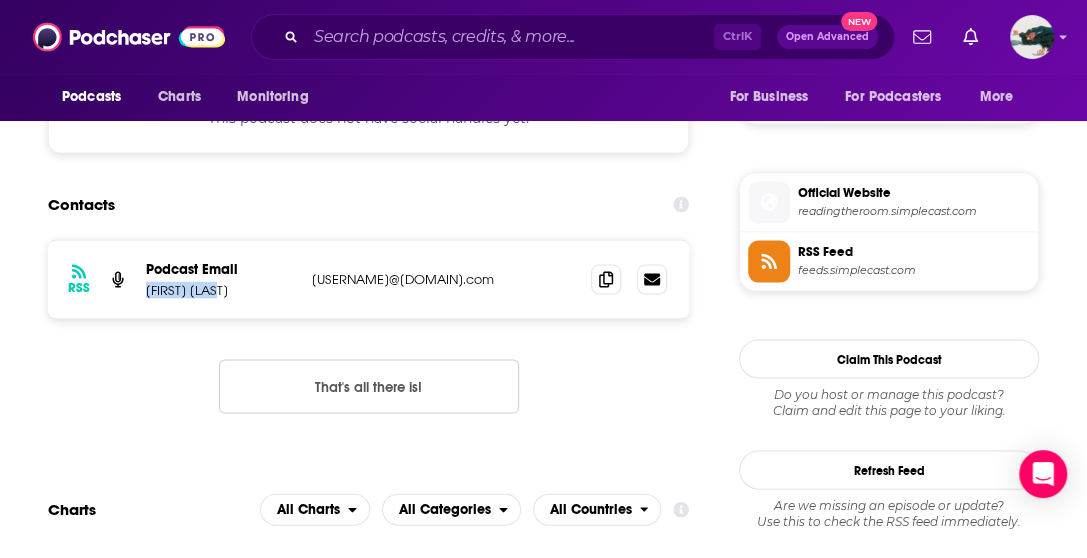 click on "RSS Podcast Email [FIRST] [LAST] [USERNAME]@[DOMAIN].com [USERNAME]@[DOMAIN].com" at bounding box center (368, 279) 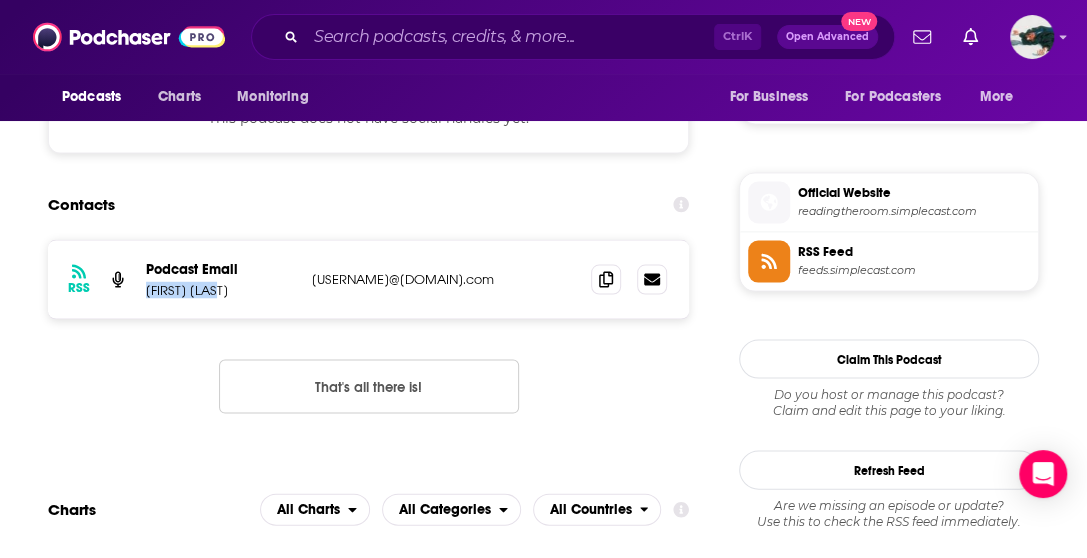 copy on "[FIRST] [LAST]" 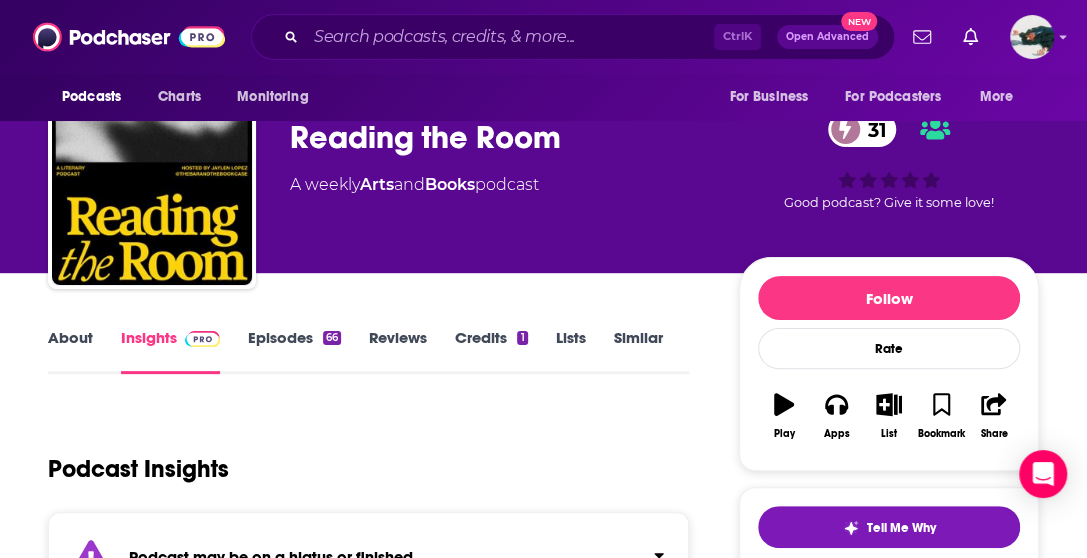 scroll, scrollTop: 0, scrollLeft: 0, axis: both 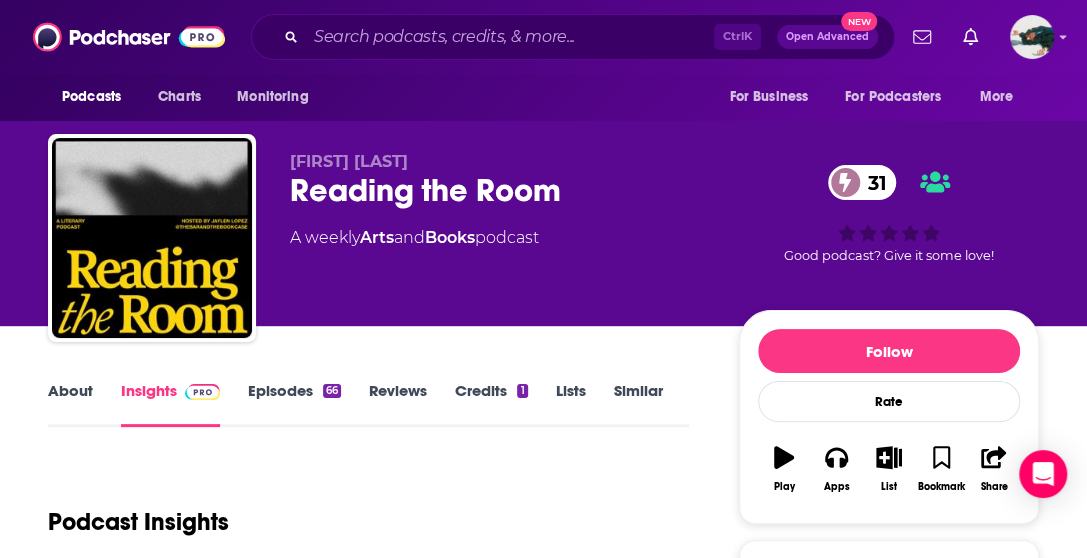 click on "Podcast Insights" at bounding box center [360, 510] 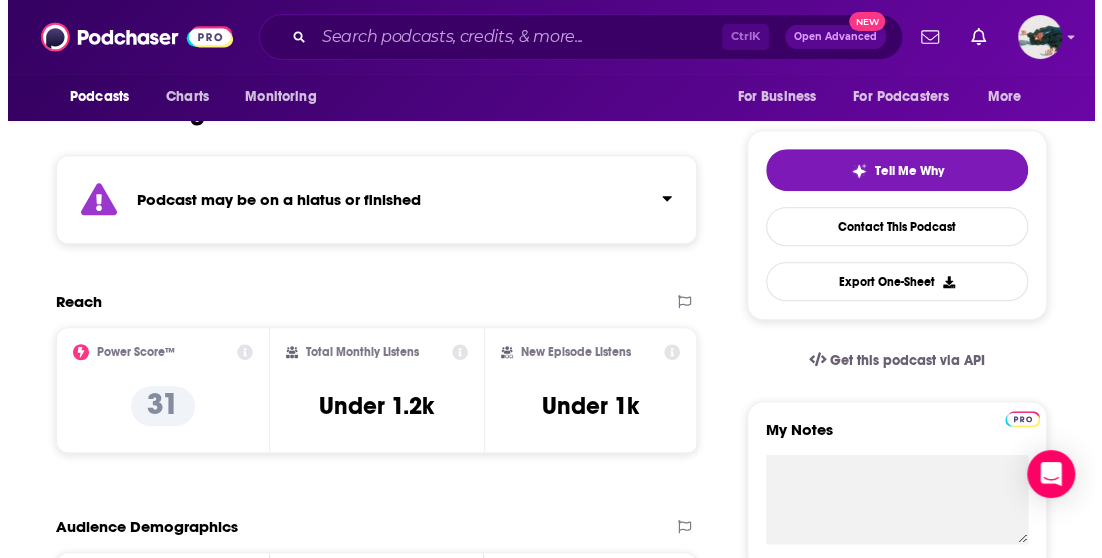 scroll, scrollTop: 0, scrollLeft: 0, axis: both 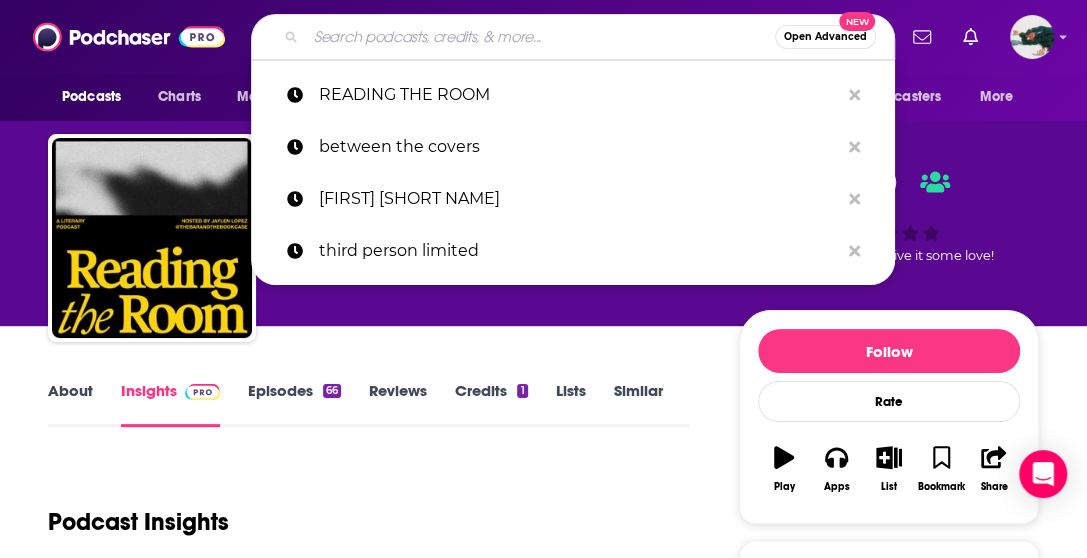 click at bounding box center (540, 37) 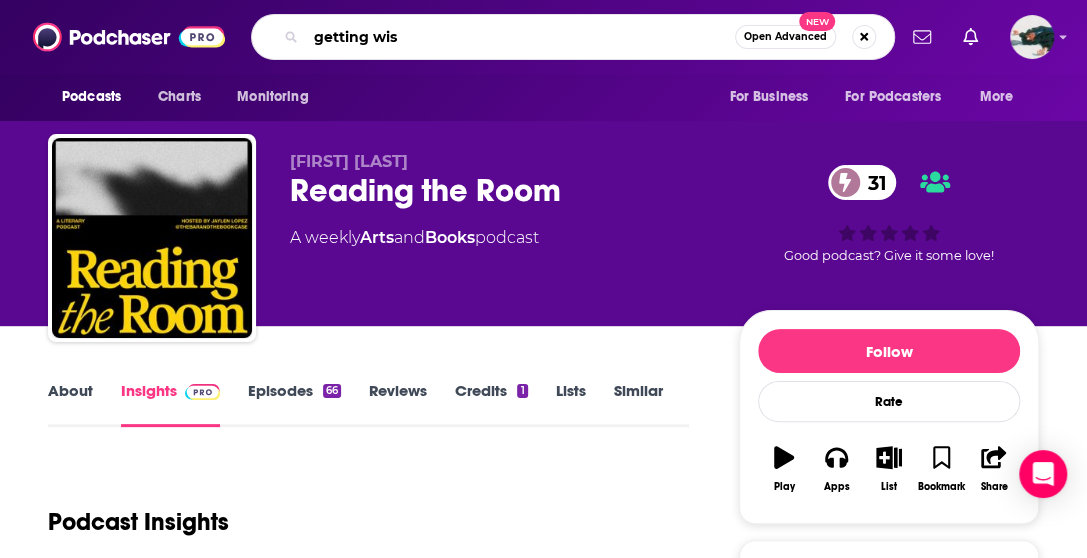 type on "getting wise" 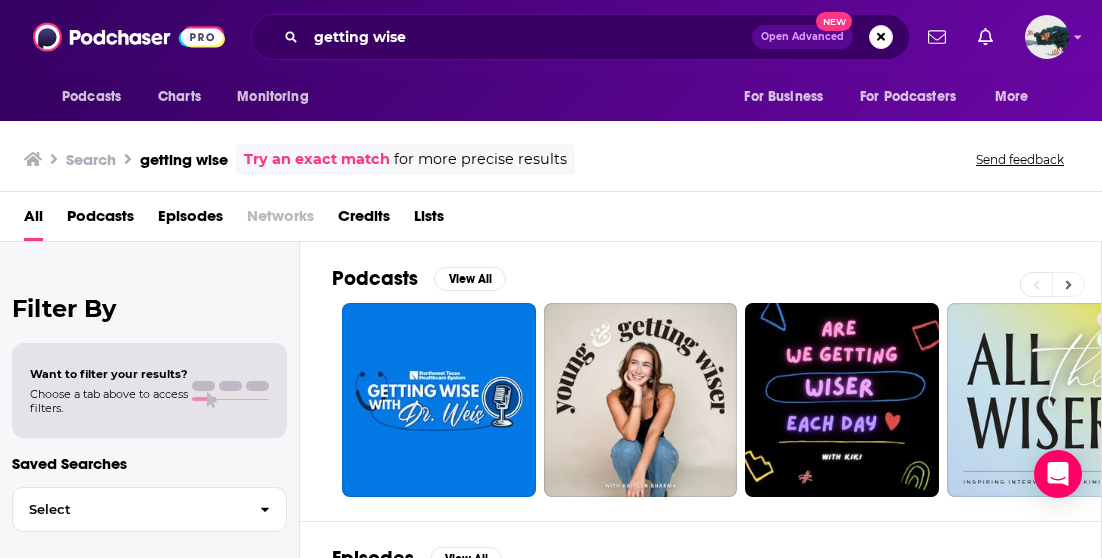 click 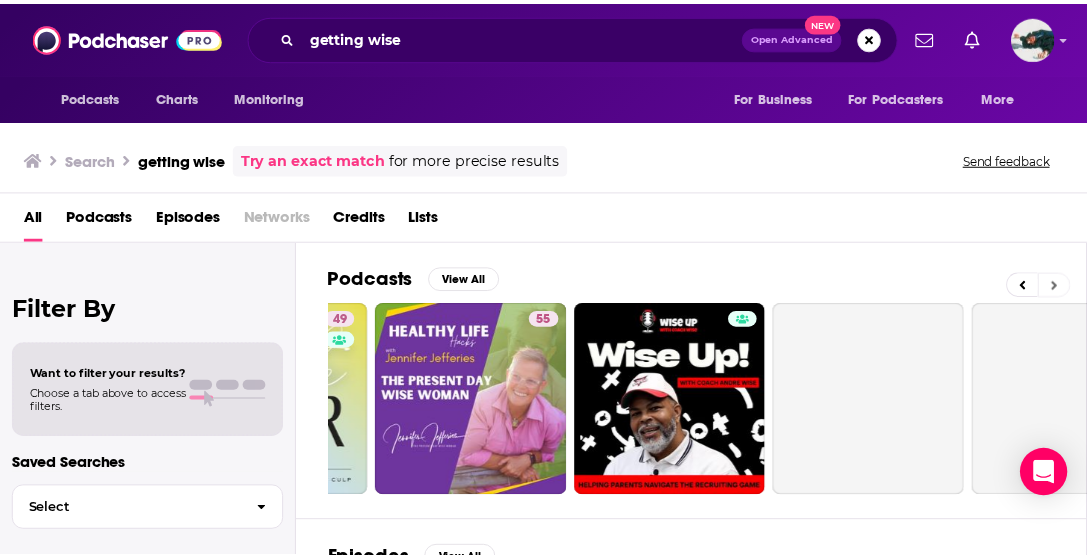 scroll, scrollTop: 0, scrollLeft: 769, axis: horizontal 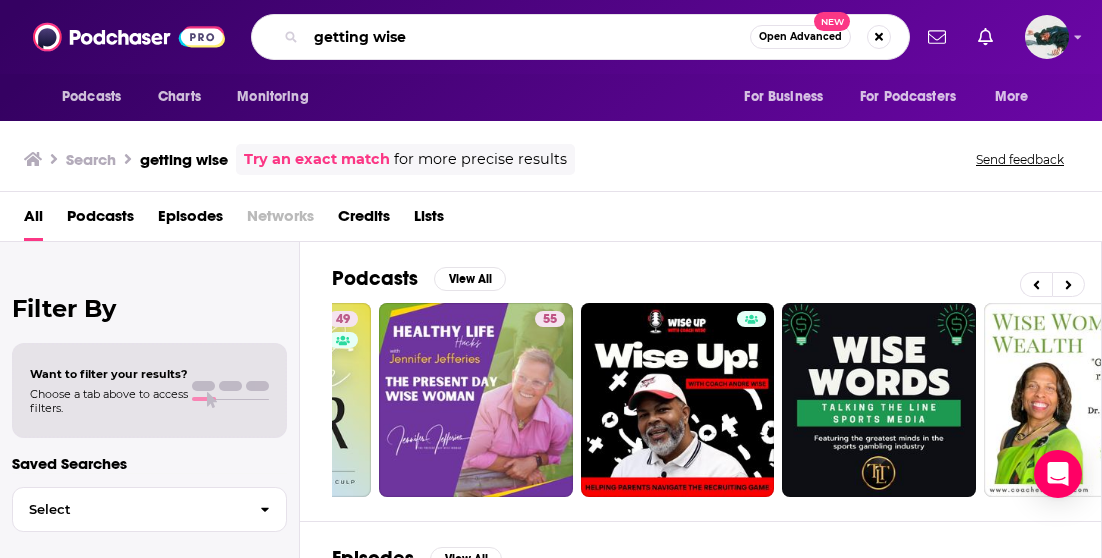 drag, startPoint x: 444, startPoint y: 42, endPoint x: 261, endPoint y: 29, distance: 183.46117 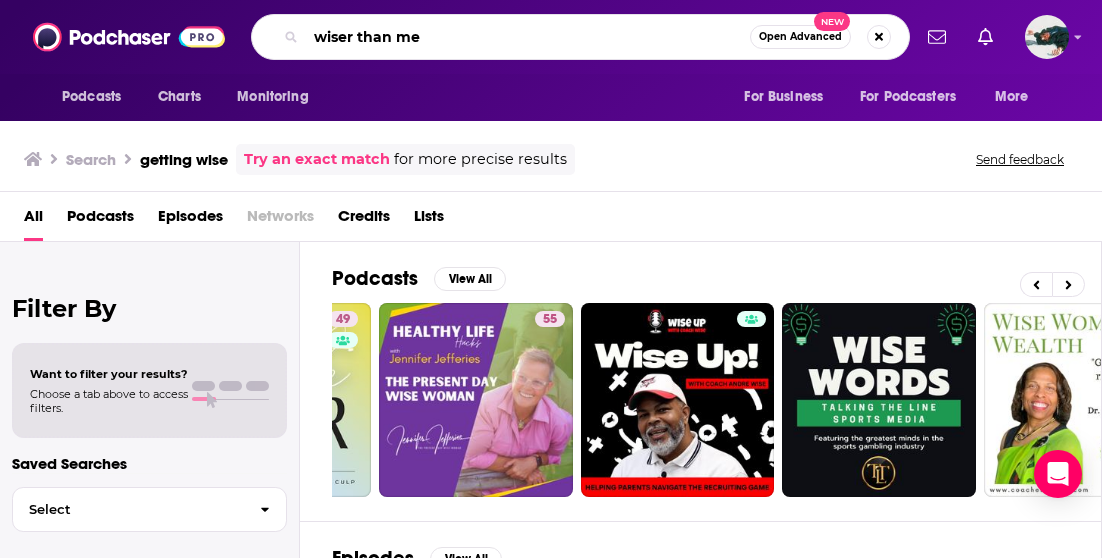 type on "wiser than me" 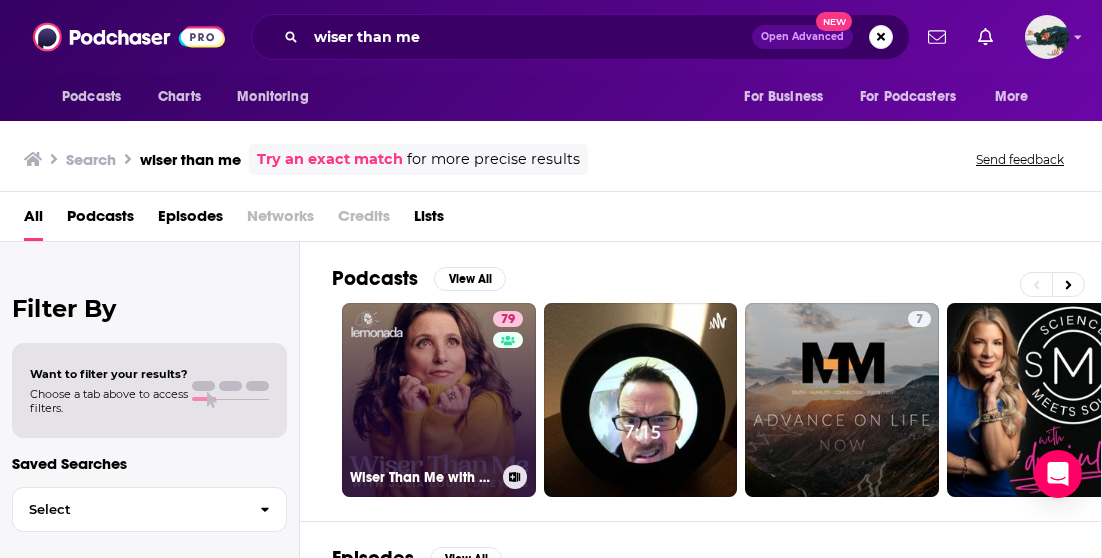 click on "79 Wiser Than Me with [PERSON]" at bounding box center [439, 400] 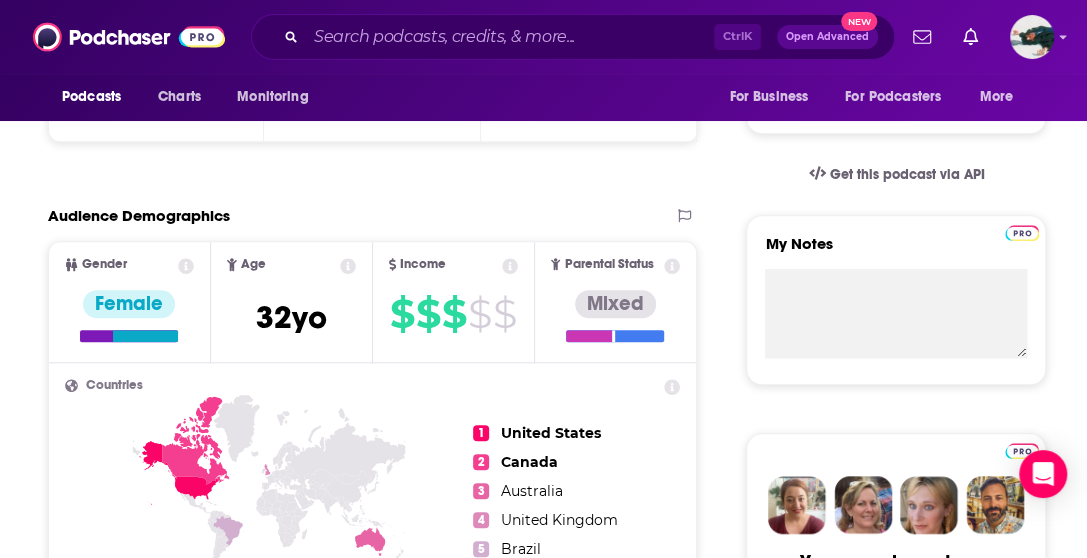 scroll, scrollTop: 0, scrollLeft: 0, axis: both 